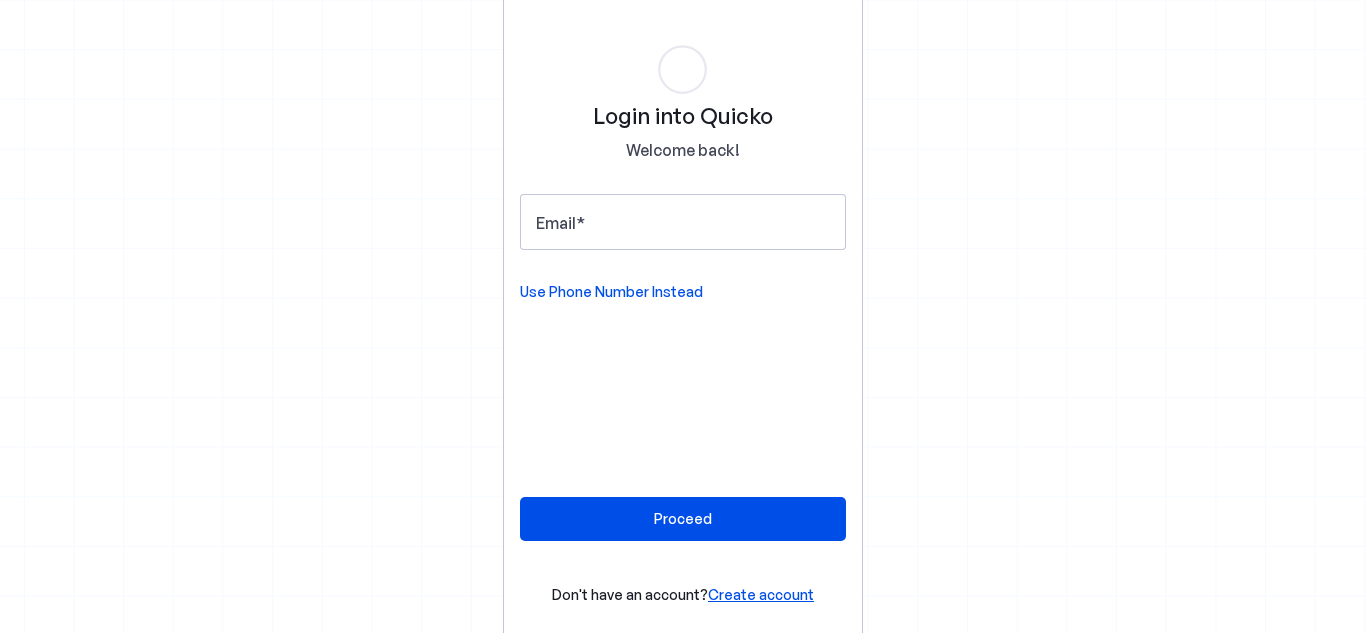 scroll, scrollTop: 0, scrollLeft: 0, axis: both 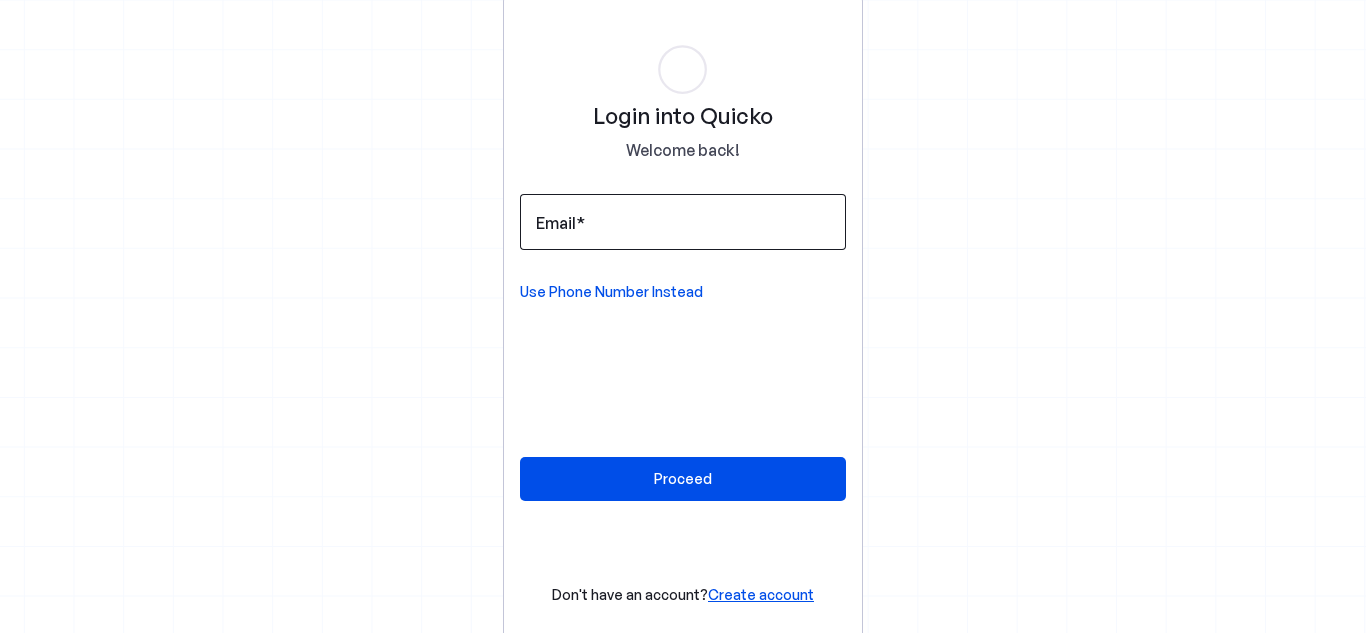 click on "Email" at bounding box center (560, 223) 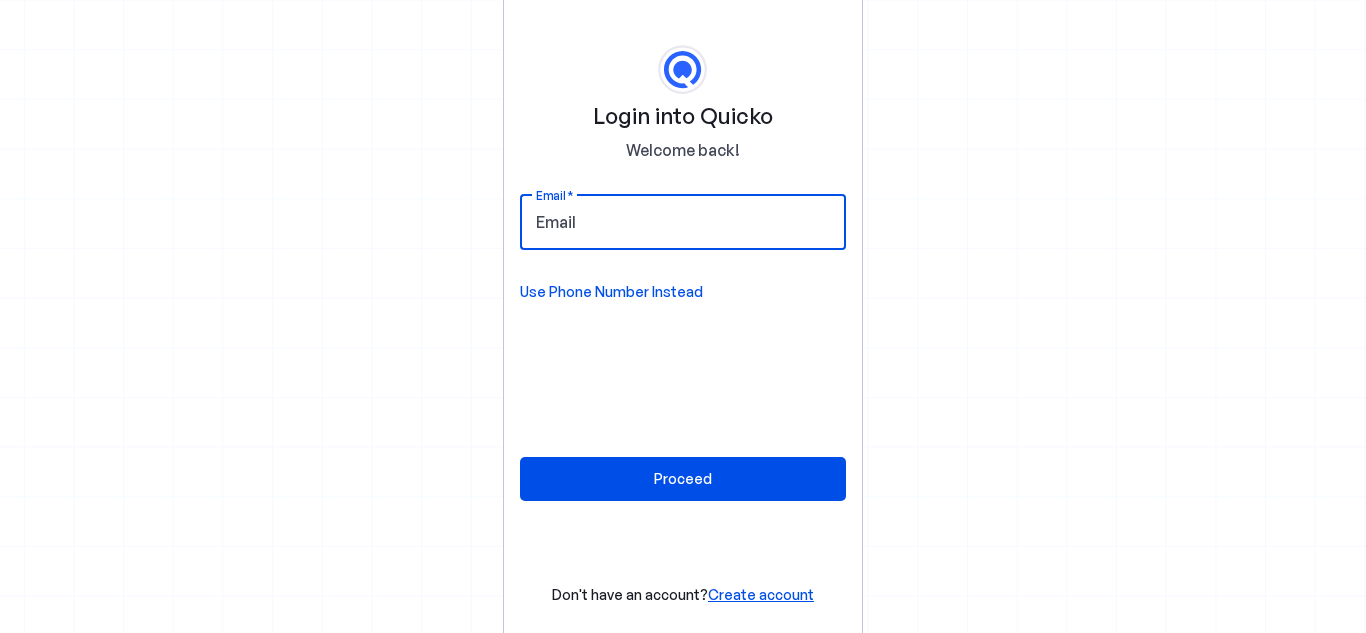click on "Email" at bounding box center (683, 222) 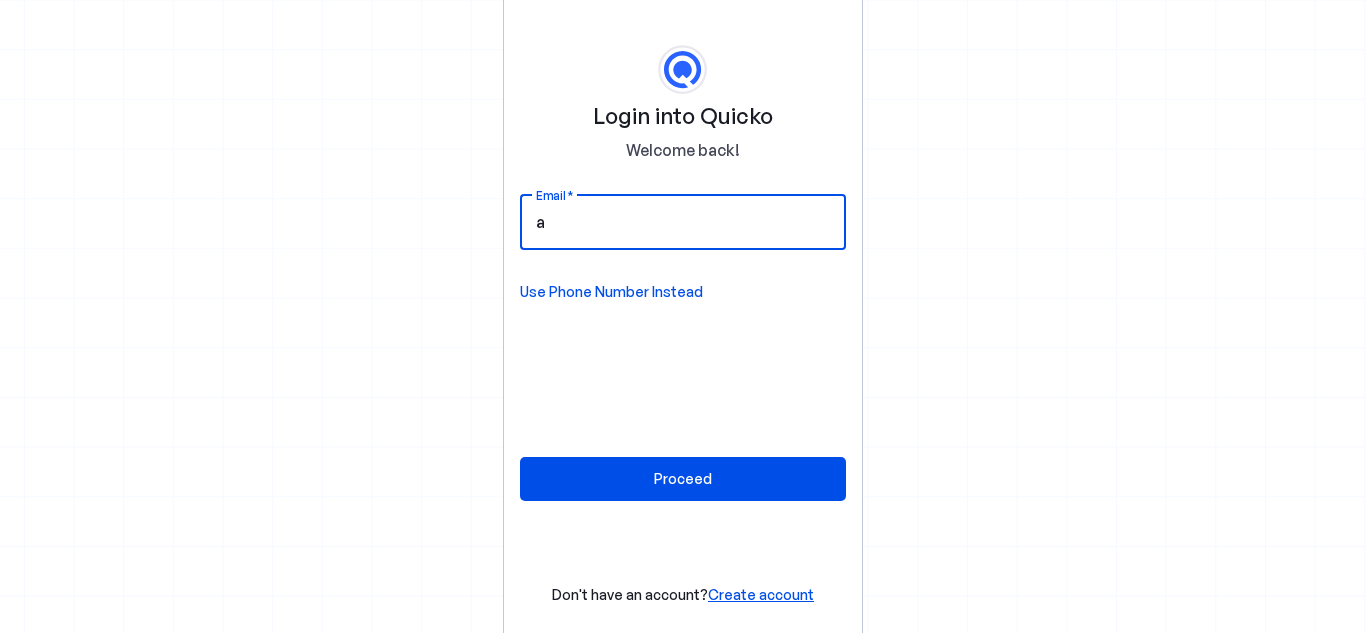 type on "ab" 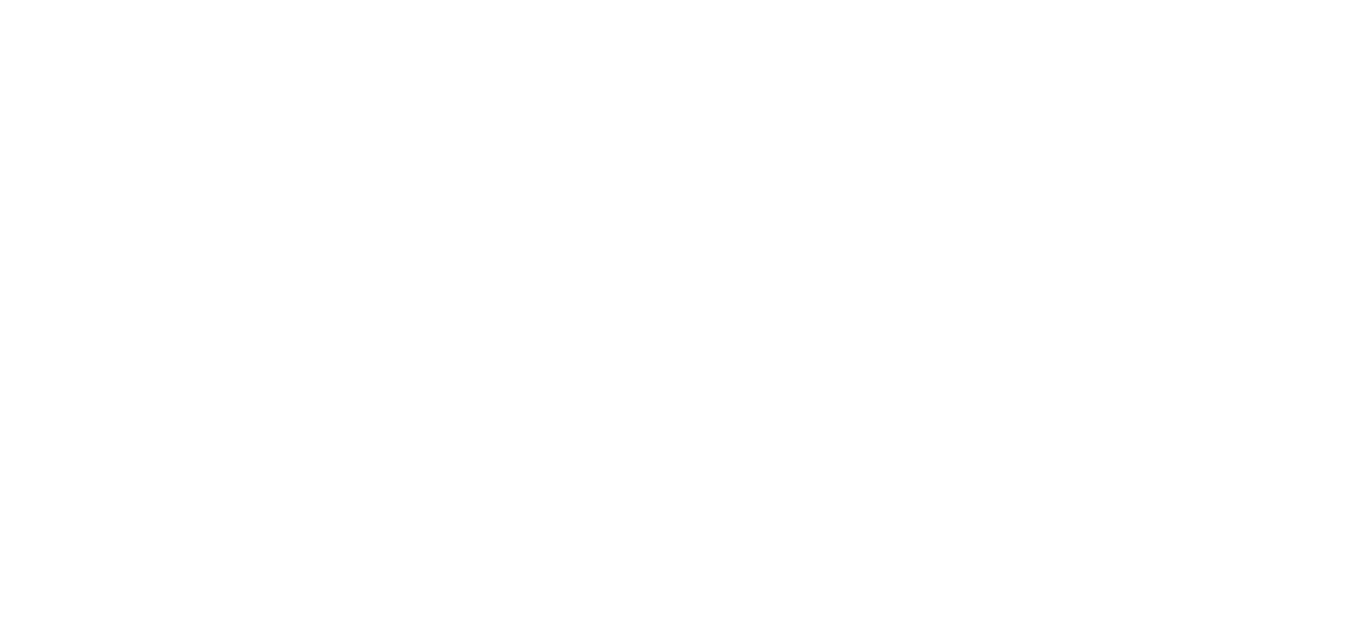 scroll, scrollTop: 0, scrollLeft: 0, axis: both 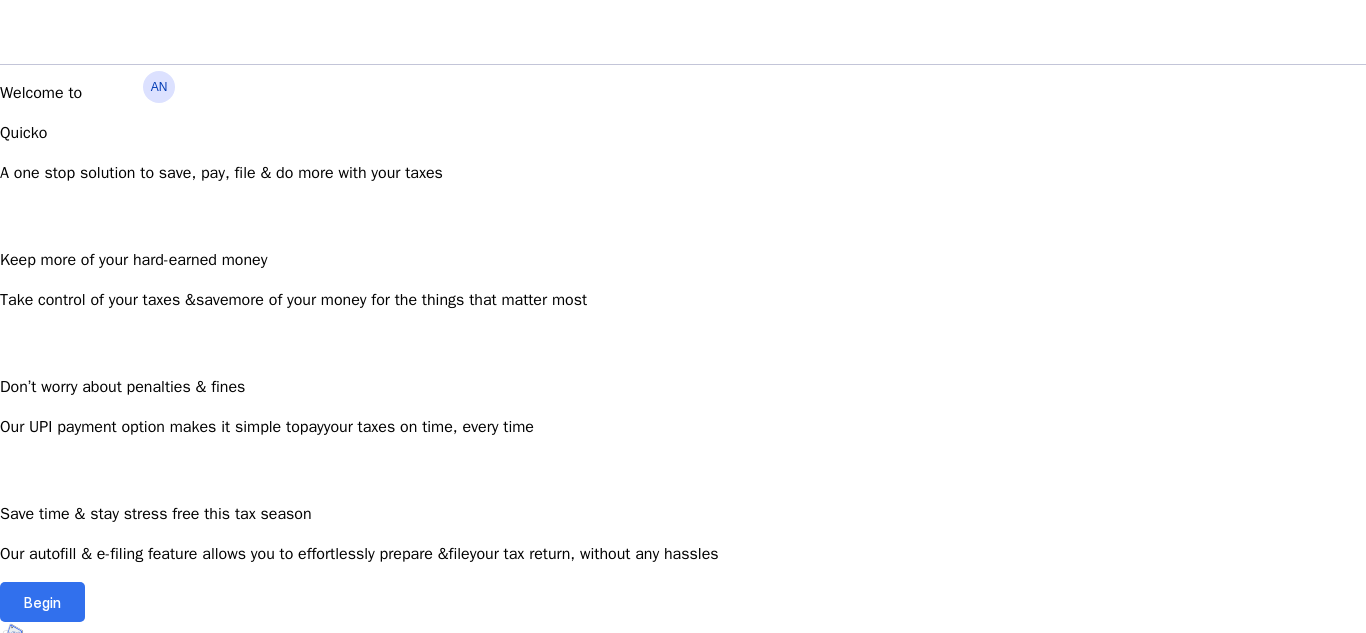 click on "Begin" at bounding box center (42, 602) 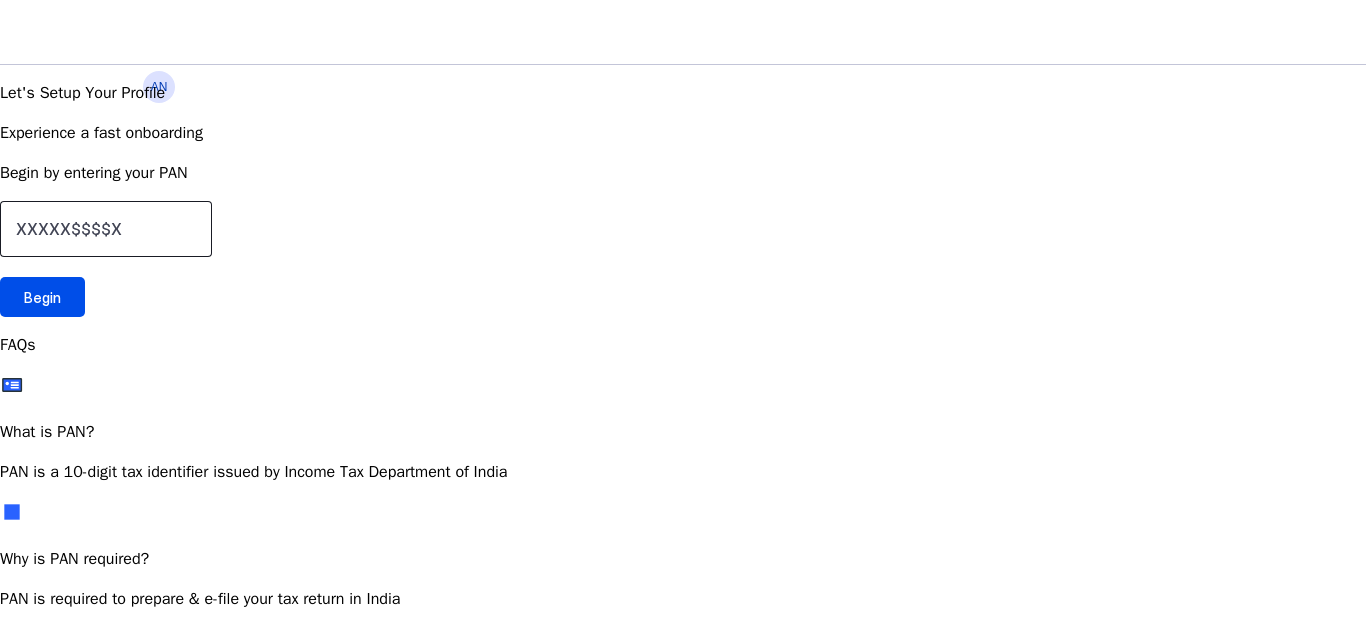 click at bounding box center [106, 229] 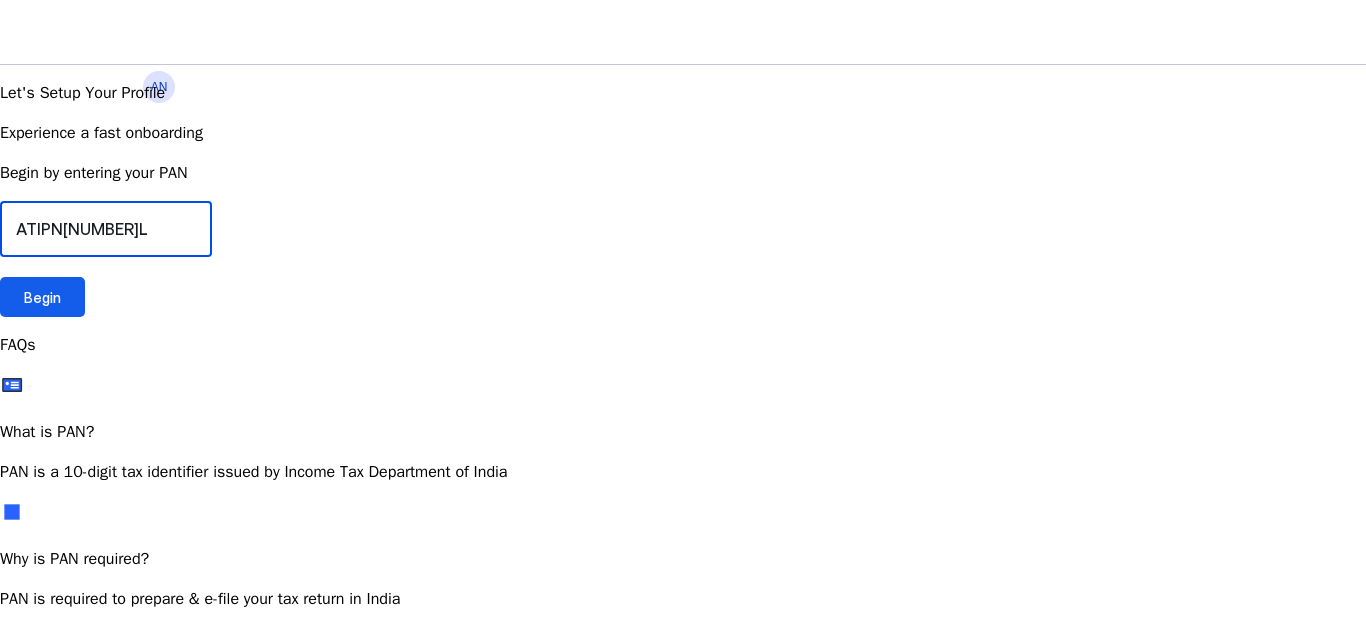 type on "ATIPN[NUMBER]L" 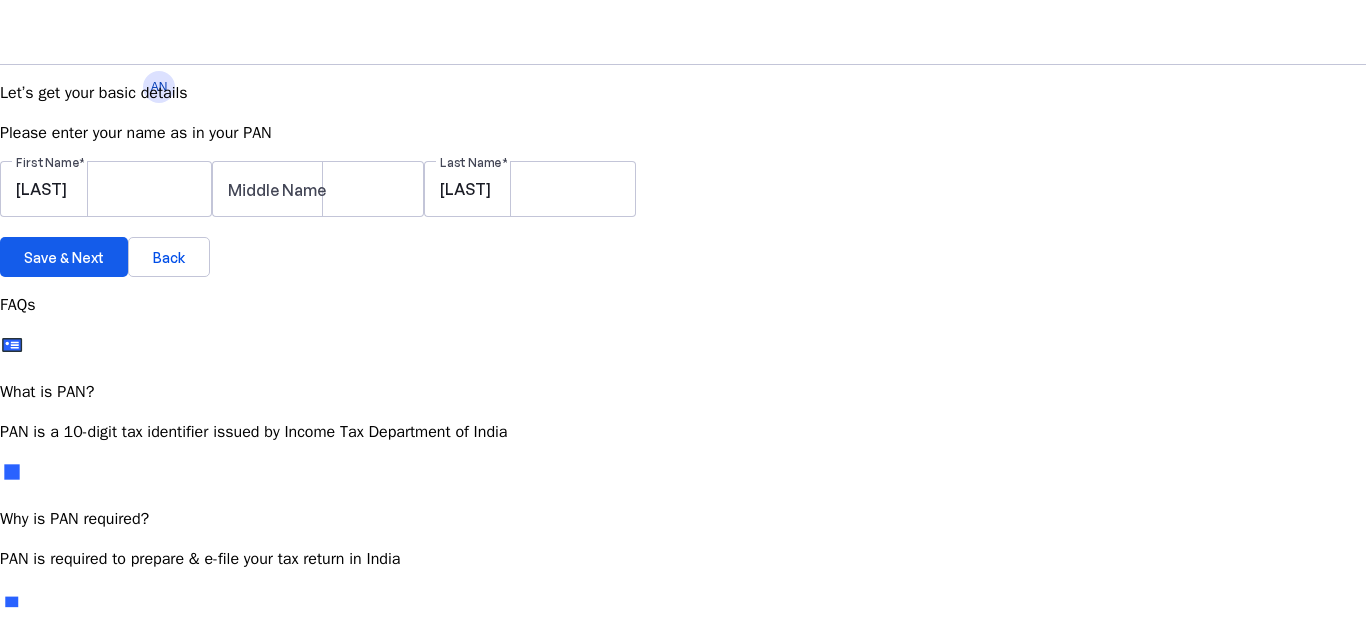 click on "Save & Next" at bounding box center [64, 257] 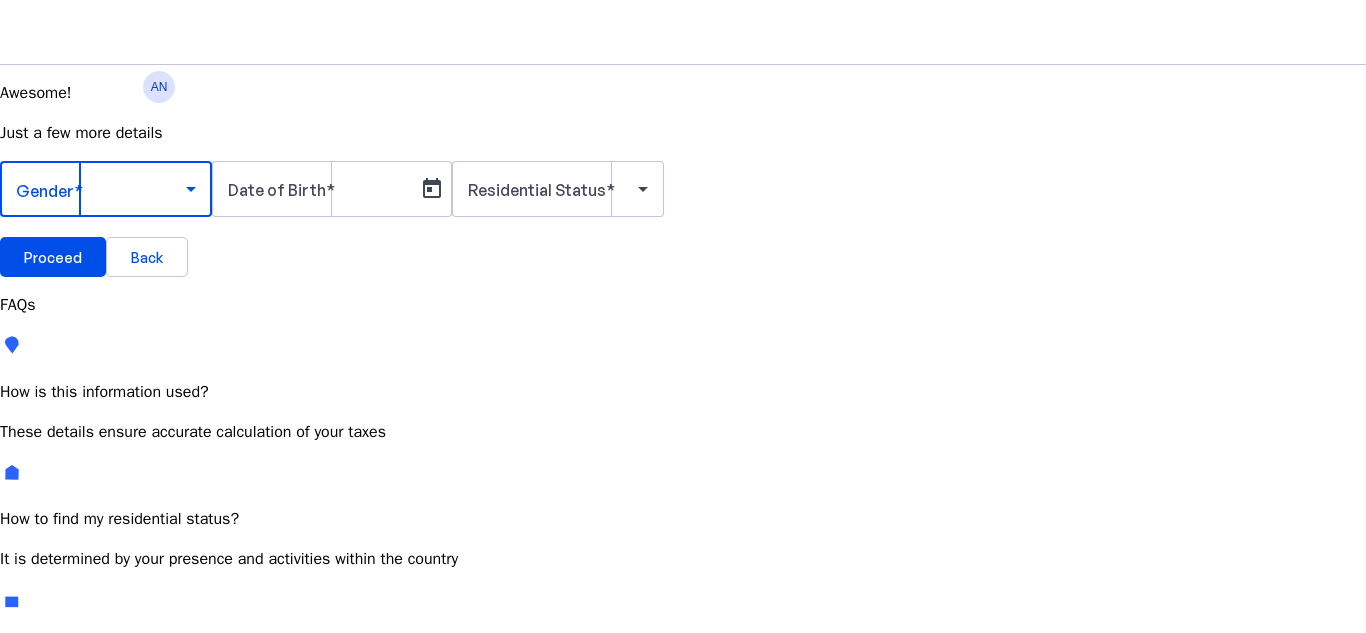 click at bounding box center [101, 189] 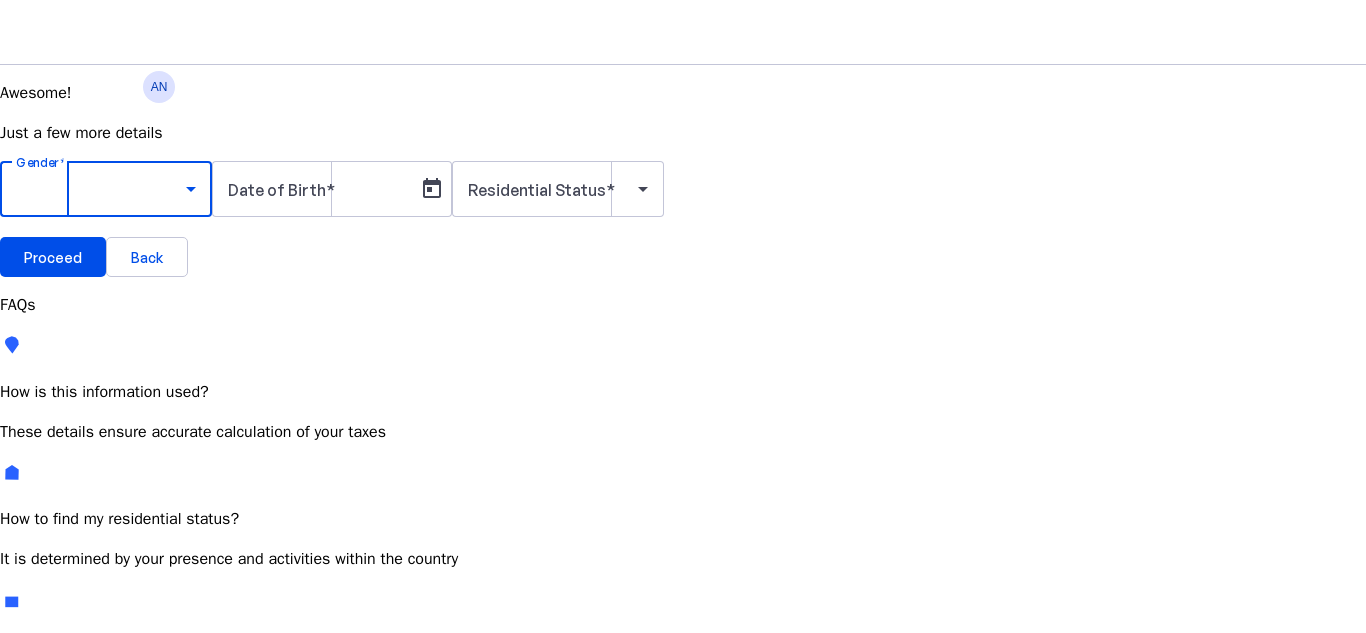 click on "Male" at bounding box center (154, 746) 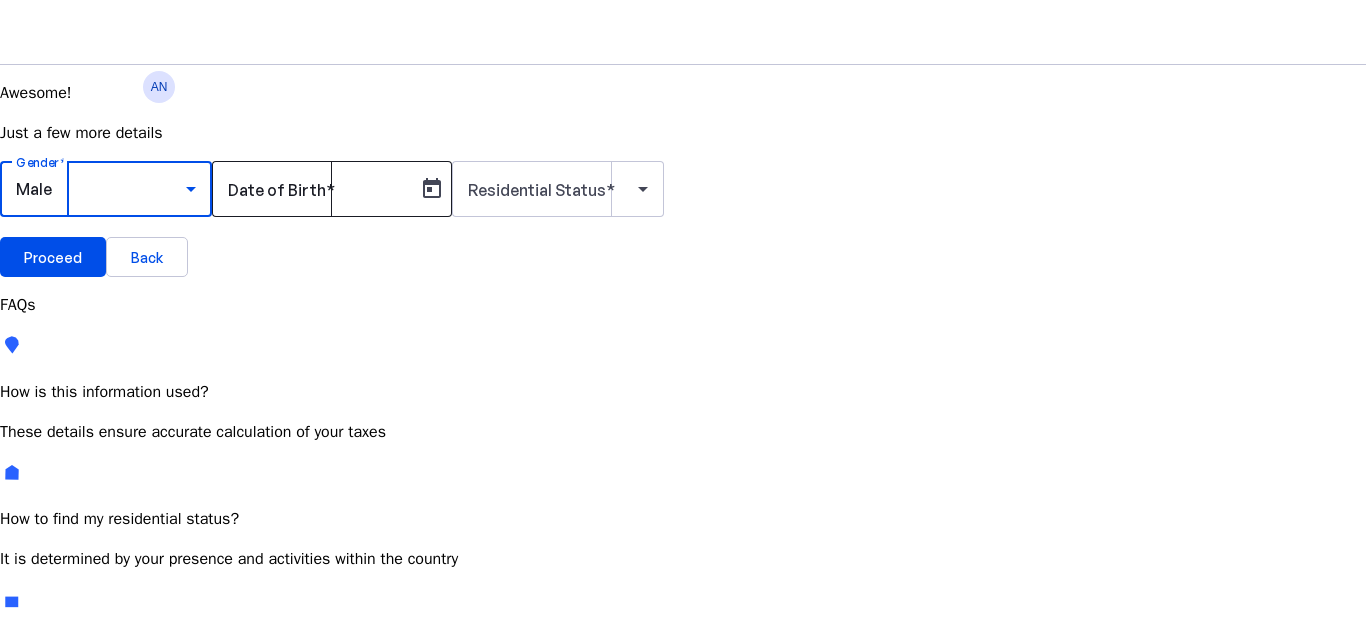 click on "Date of Birth" at bounding box center [318, 189] 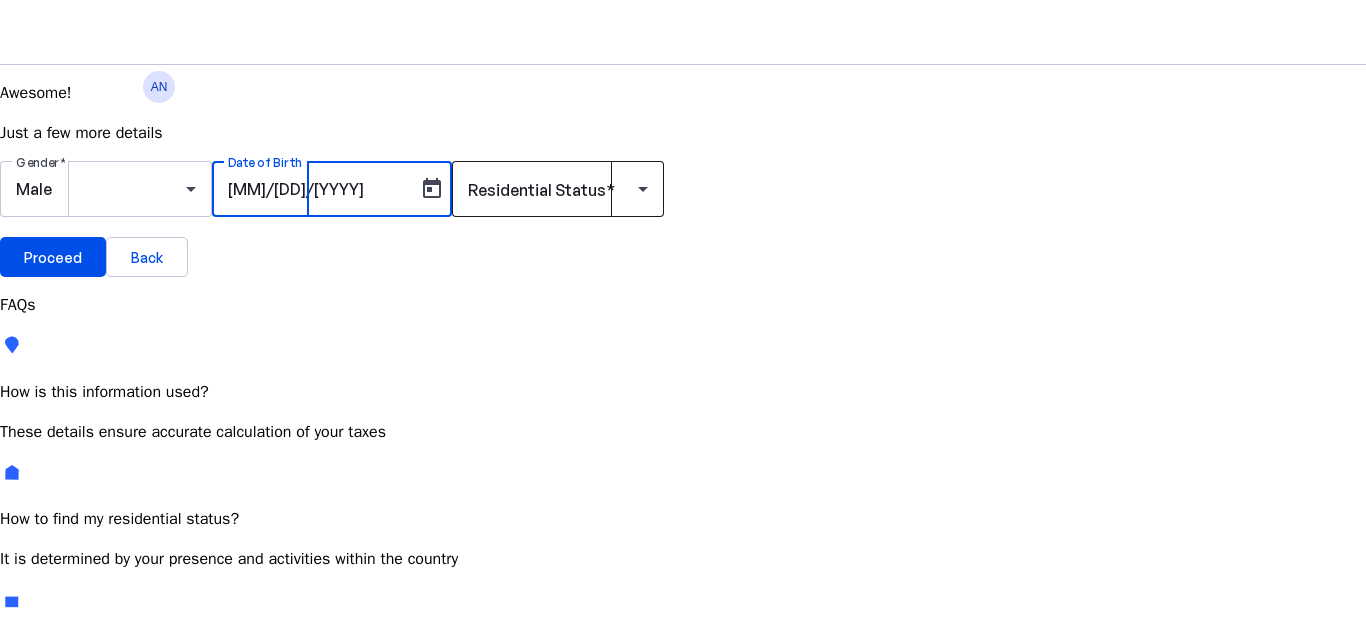 type on "[MM]/[DD]/[YYYY]" 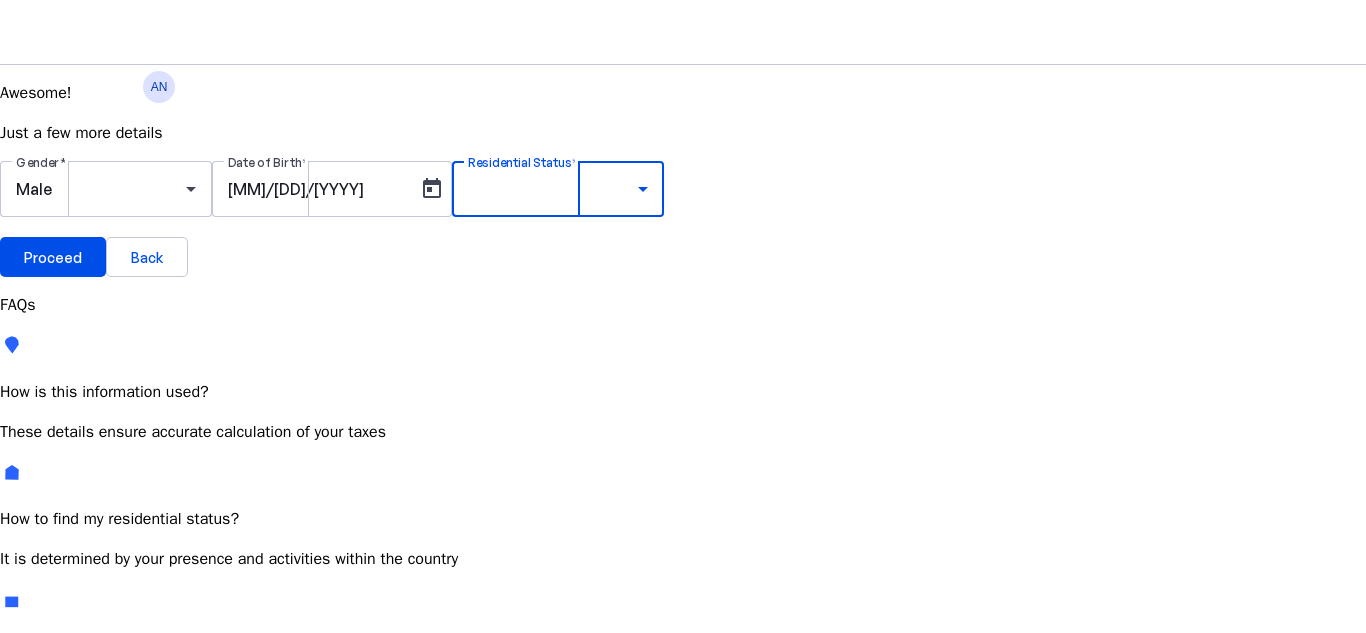 click on "Resident Most Common" at bounding box center (154, 766) 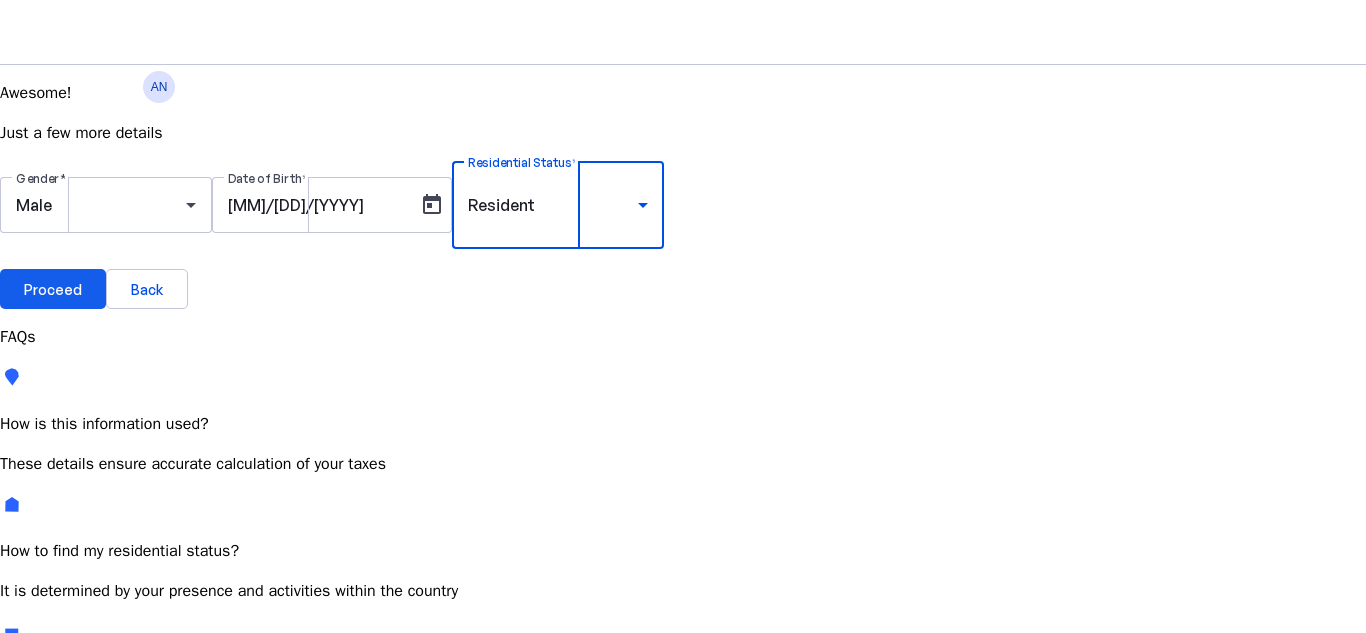 click on "Proceed" at bounding box center (53, 289) 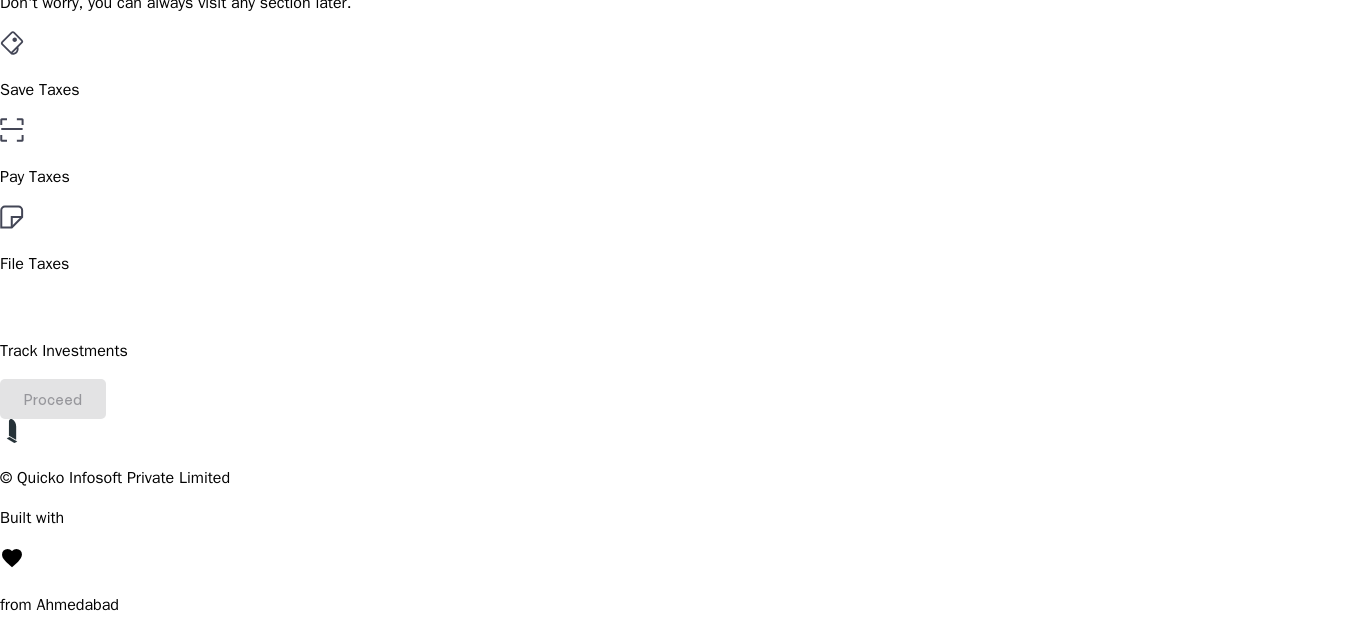 scroll, scrollTop: 232, scrollLeft: 0, axis: vertical 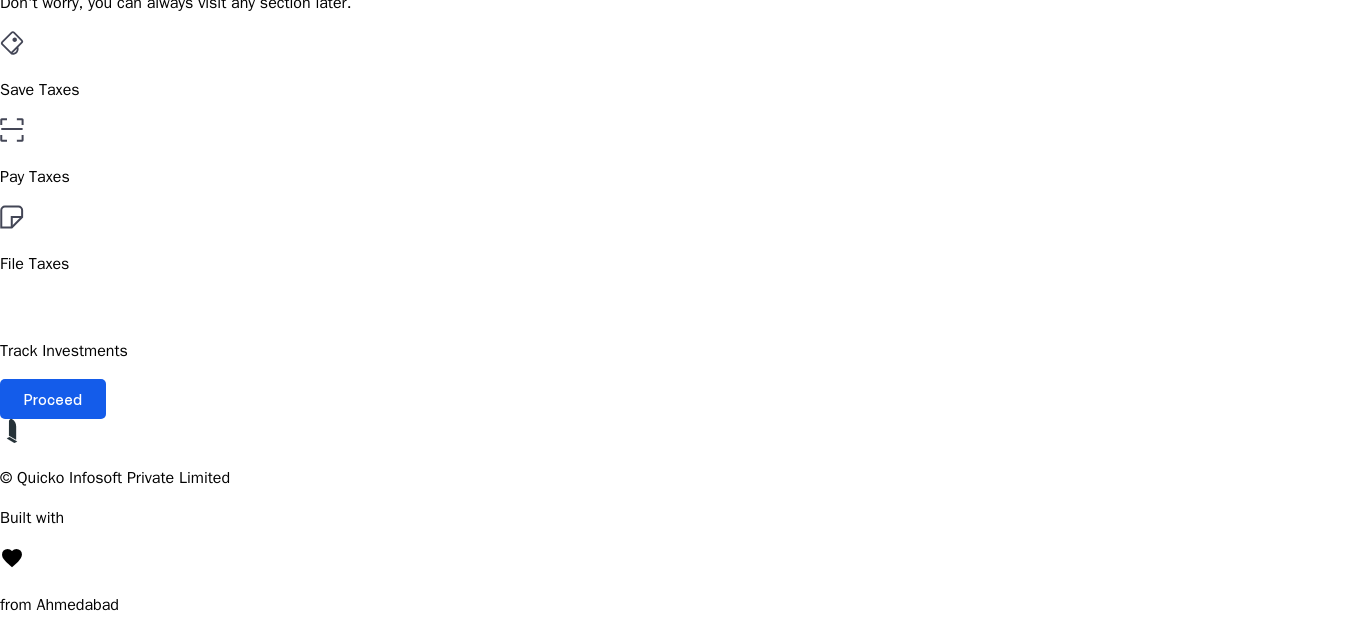 click at bounding box center [53, 399] 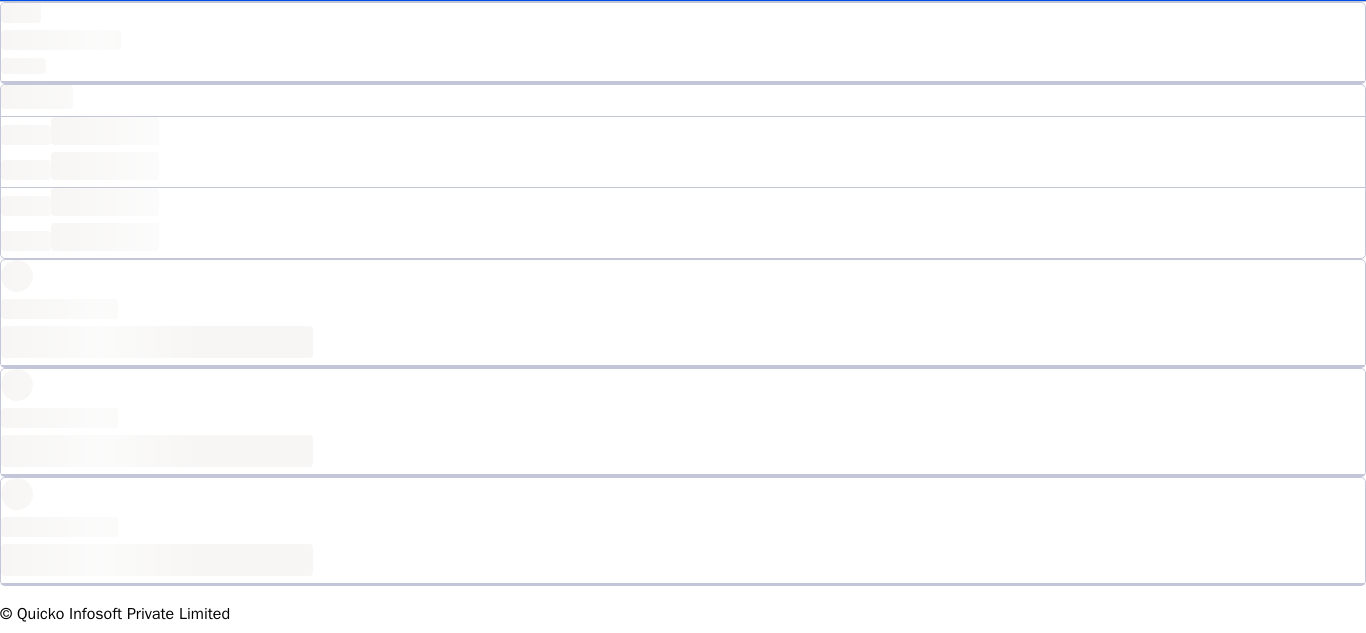 scroll, scrollTop: 0, scrollLeft: 0, axis: both 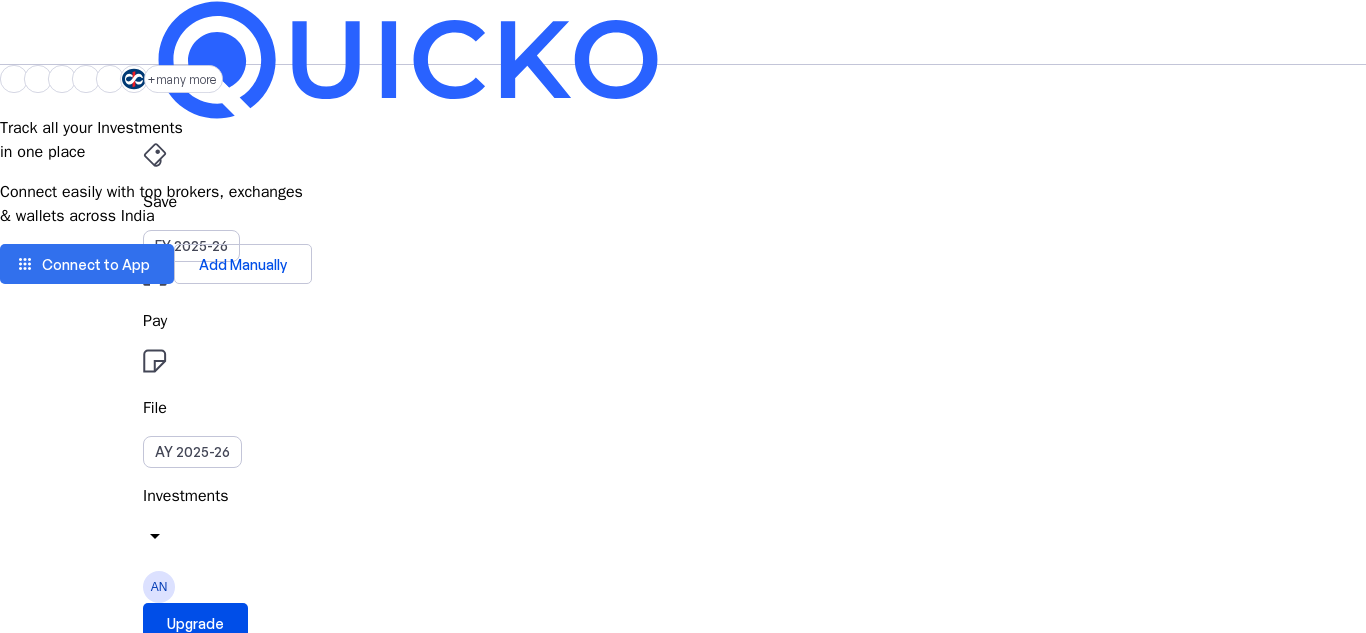 click on "Connect to App" at bounding box center (96, 264) 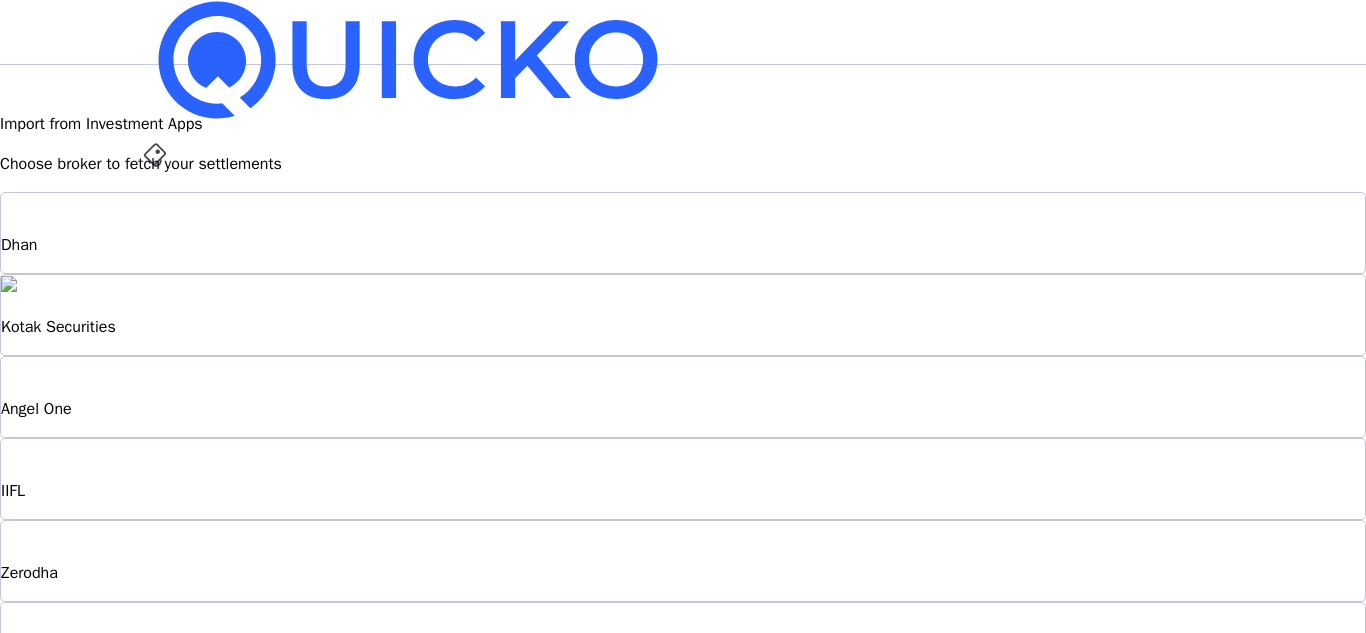 click on "Kotak Securities" at bounding box center [683, 315] 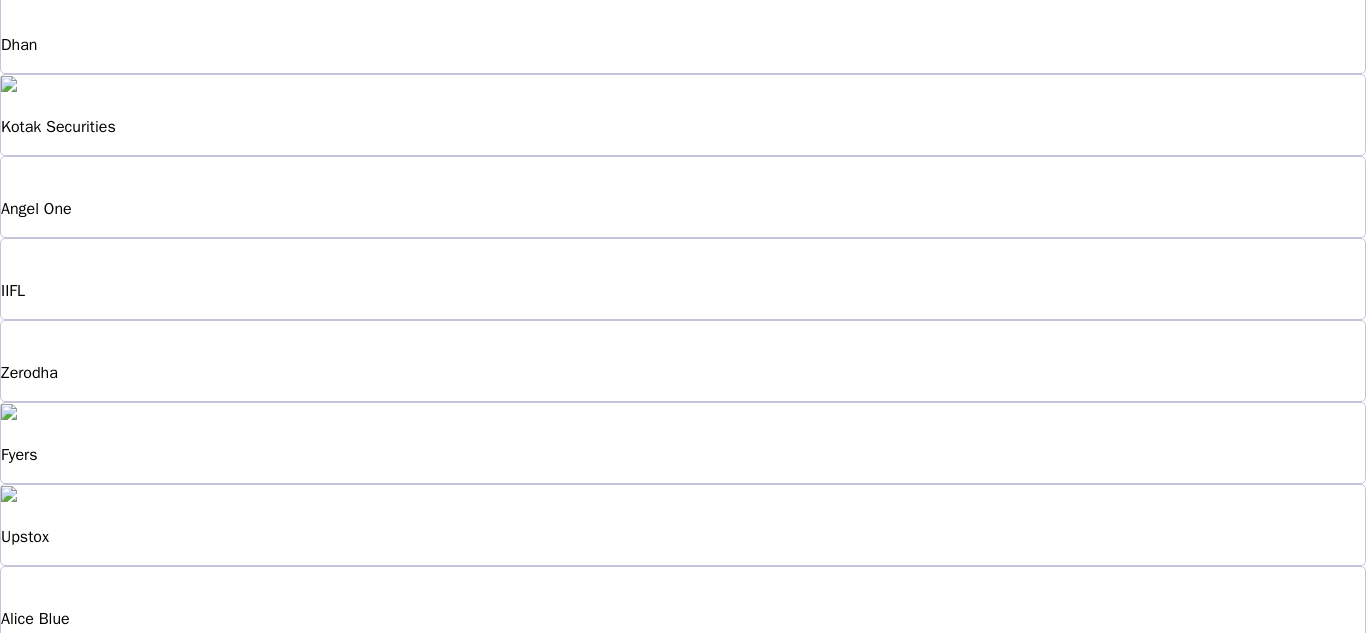 scroll, scrollTop: 500, scrollLeft: 0, axis: vertical 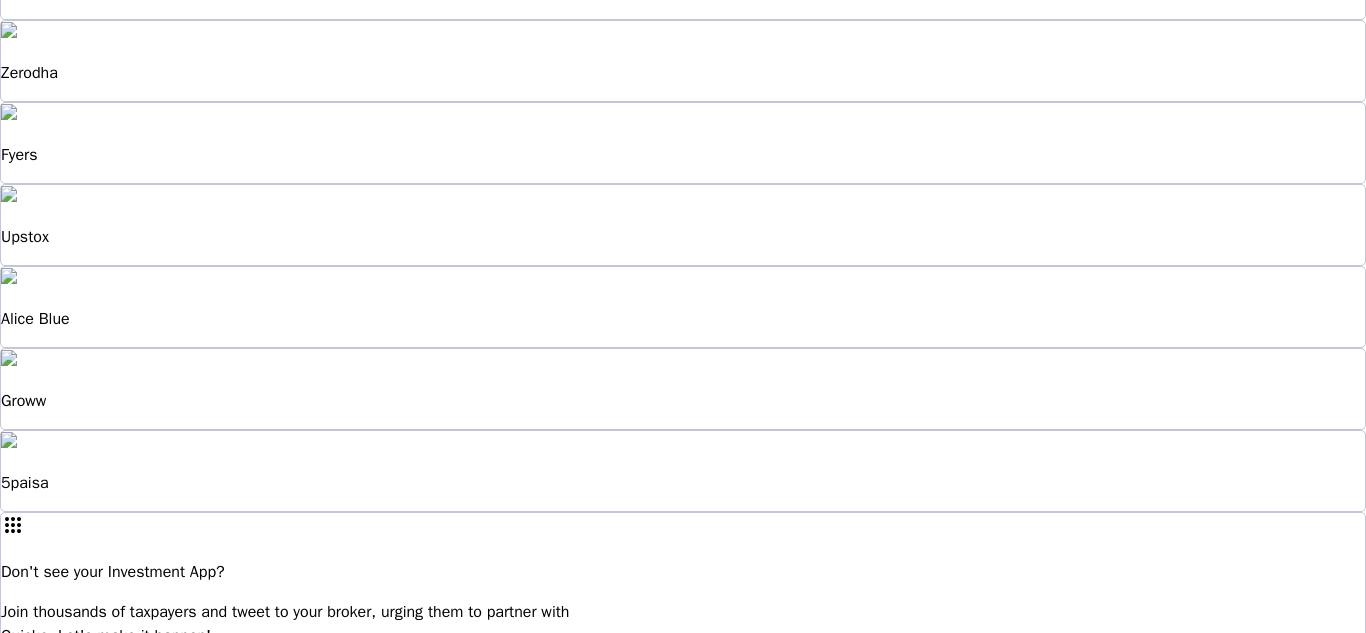 click on "edit Add Account Manually chevron_right" at bounding box center [683, 873] 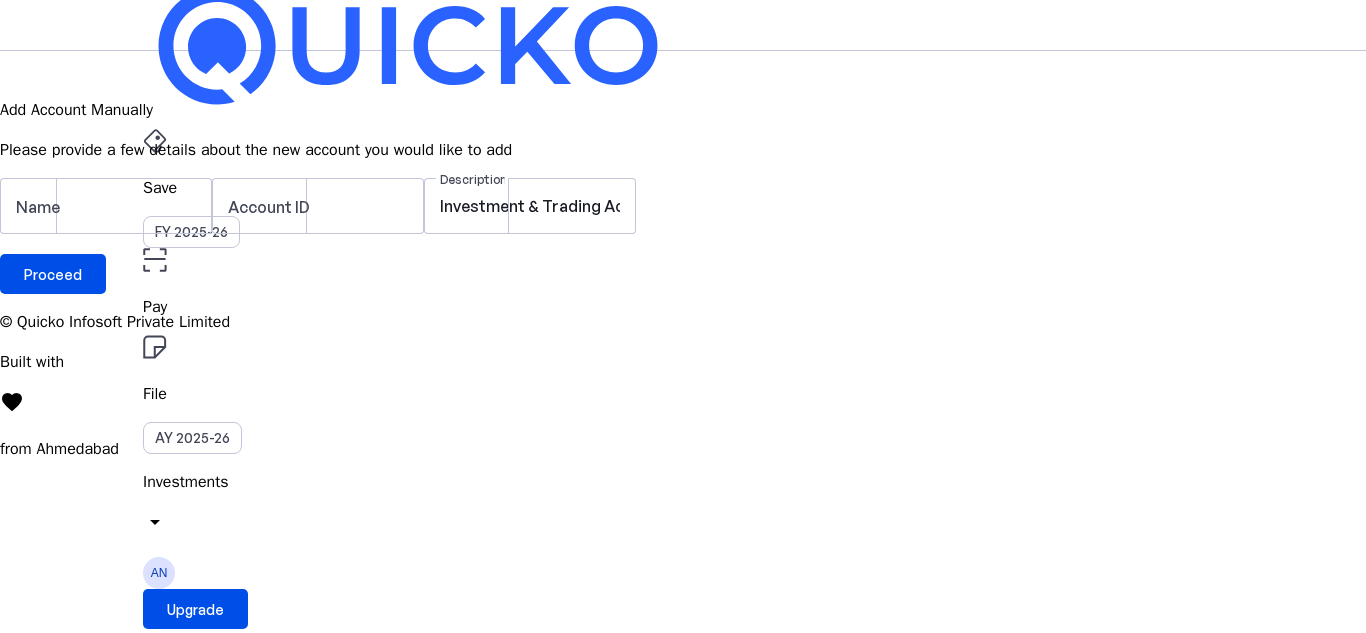 scroll, scrollTop: 0, scrollLeft: 0, axis: both 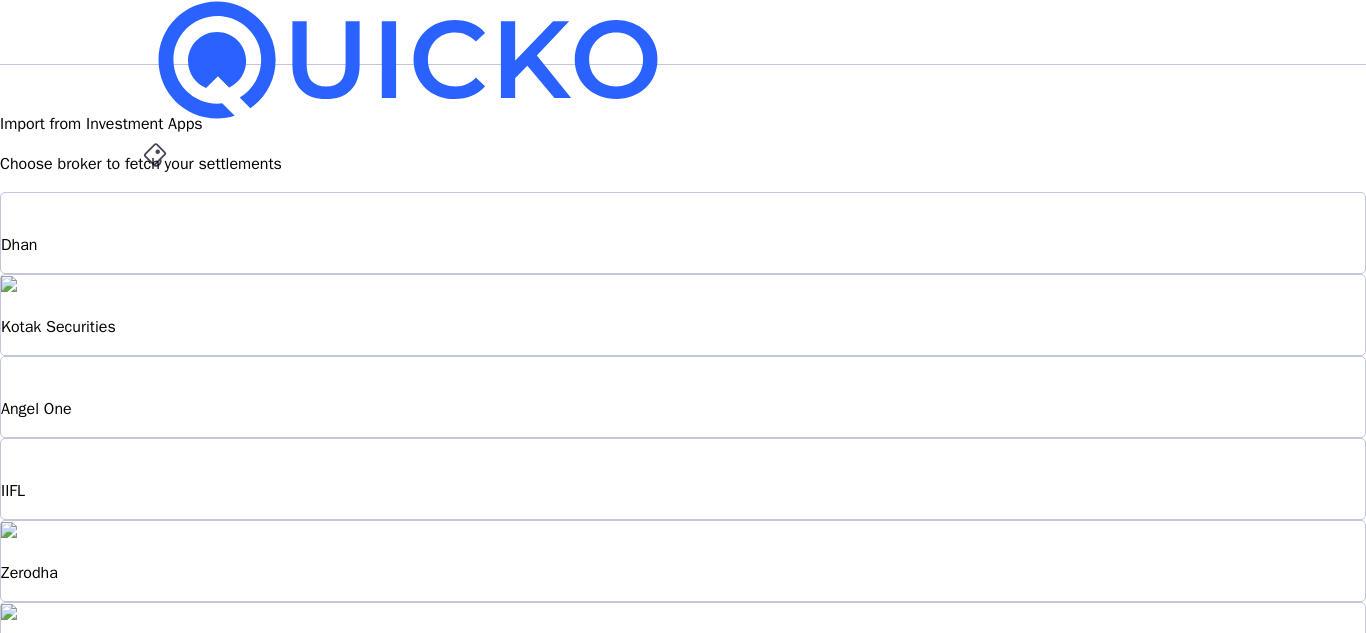 click on "Kotak Securities" at bounding box center [683, 245] 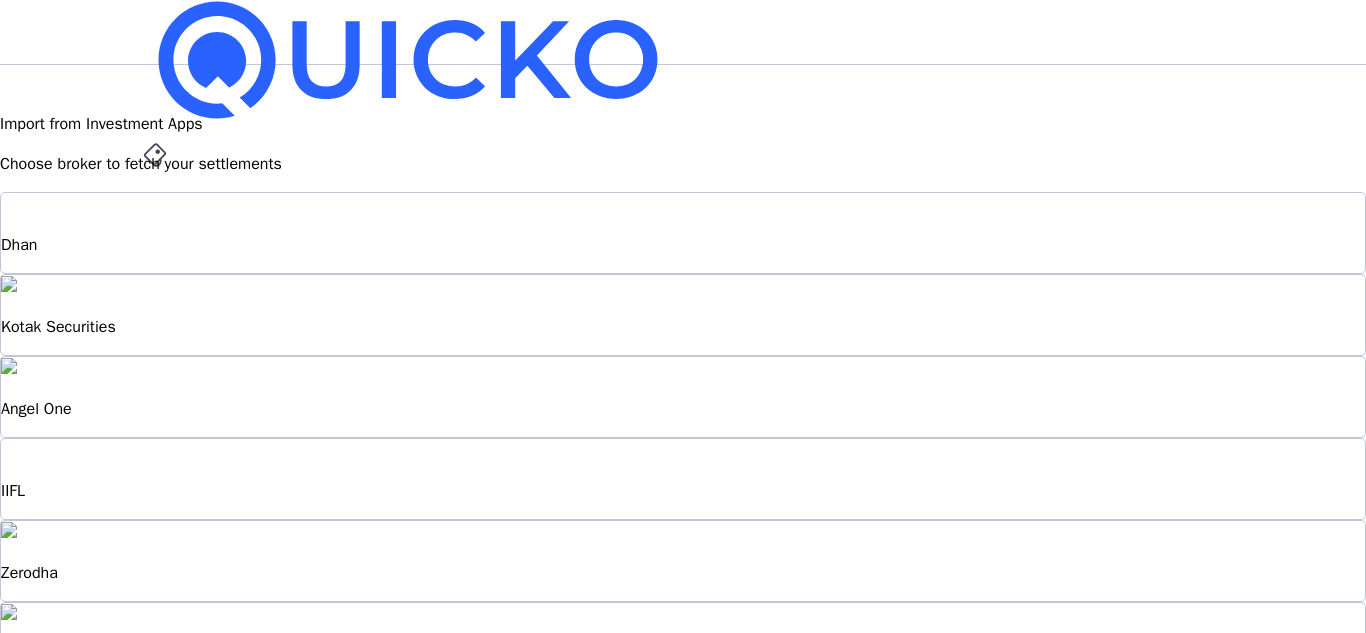 click on "AN" at bounding box center (159, 587) 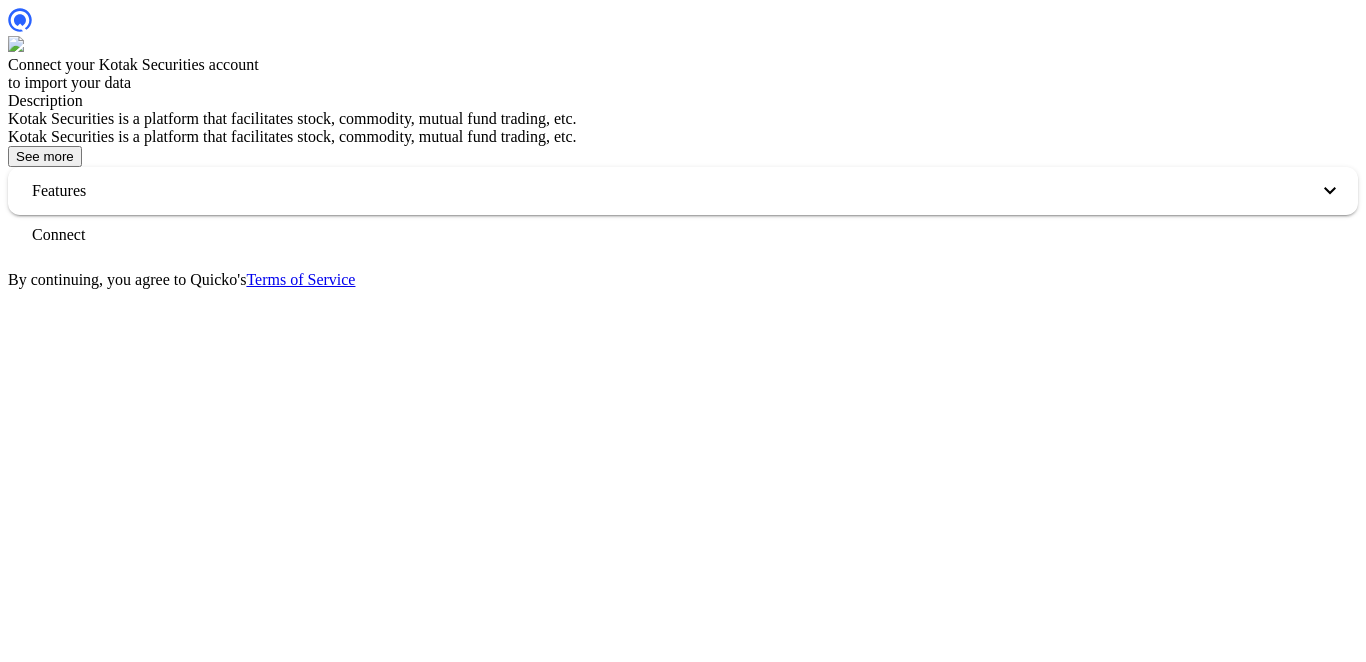 scroll, scrollTop: 0, scrollLeft: 0, axis: both 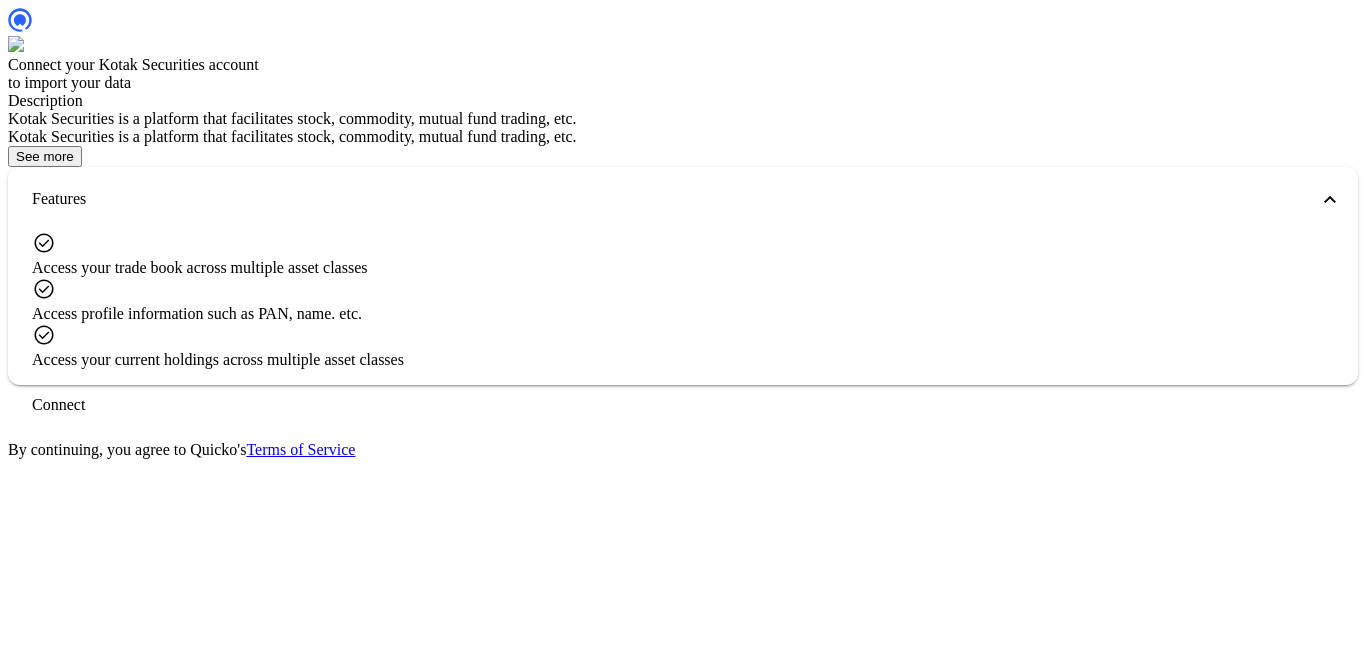 click at bounding box center [58, 405] 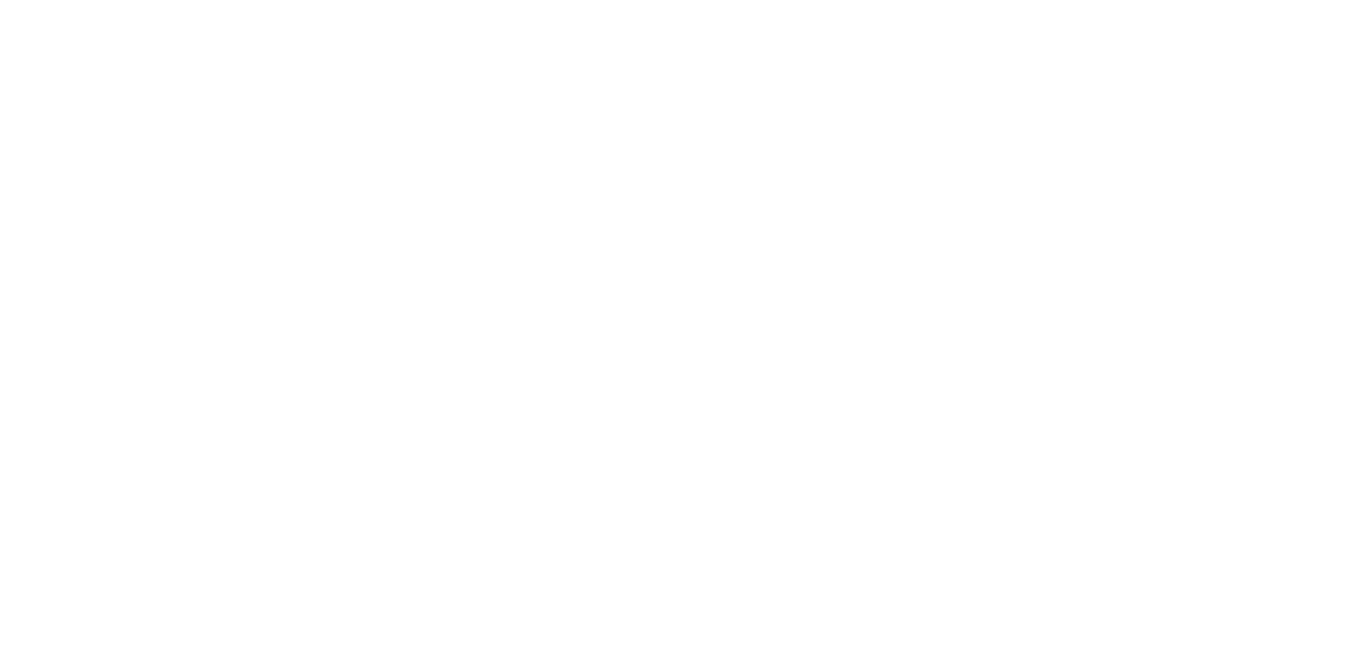 scroll, scrollTop: 0, scrollLeft: 0, axis: both 